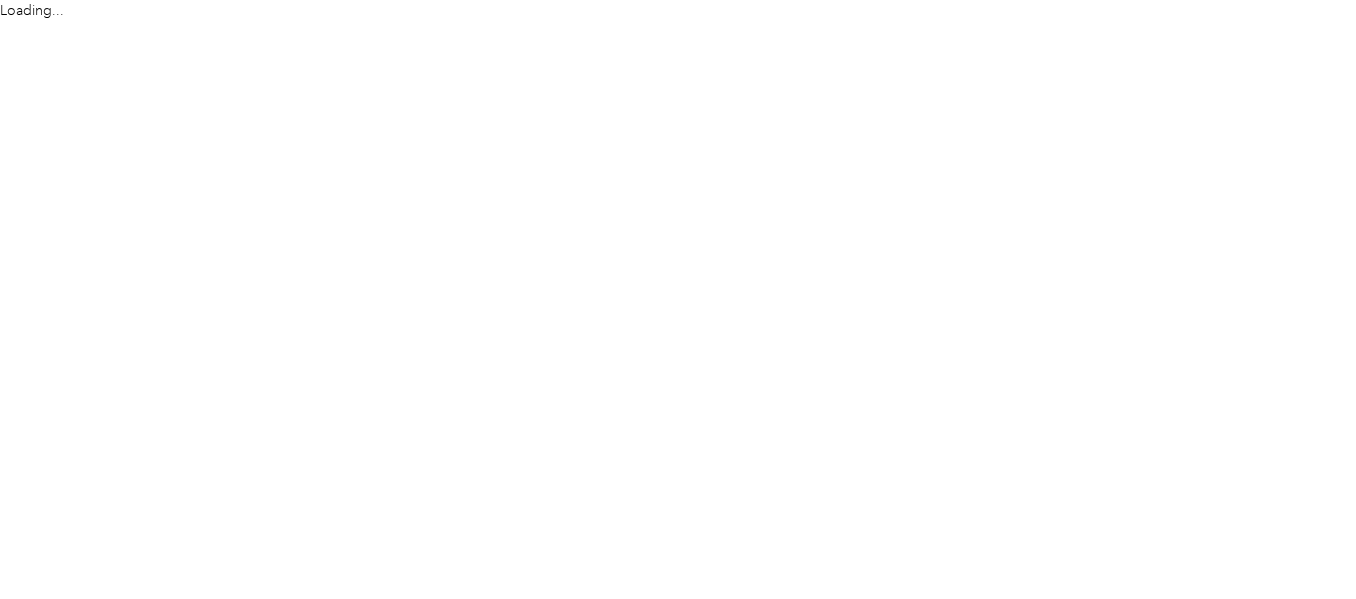 scroll, scrollTop: 0, scrollLeft: 0, axis: both 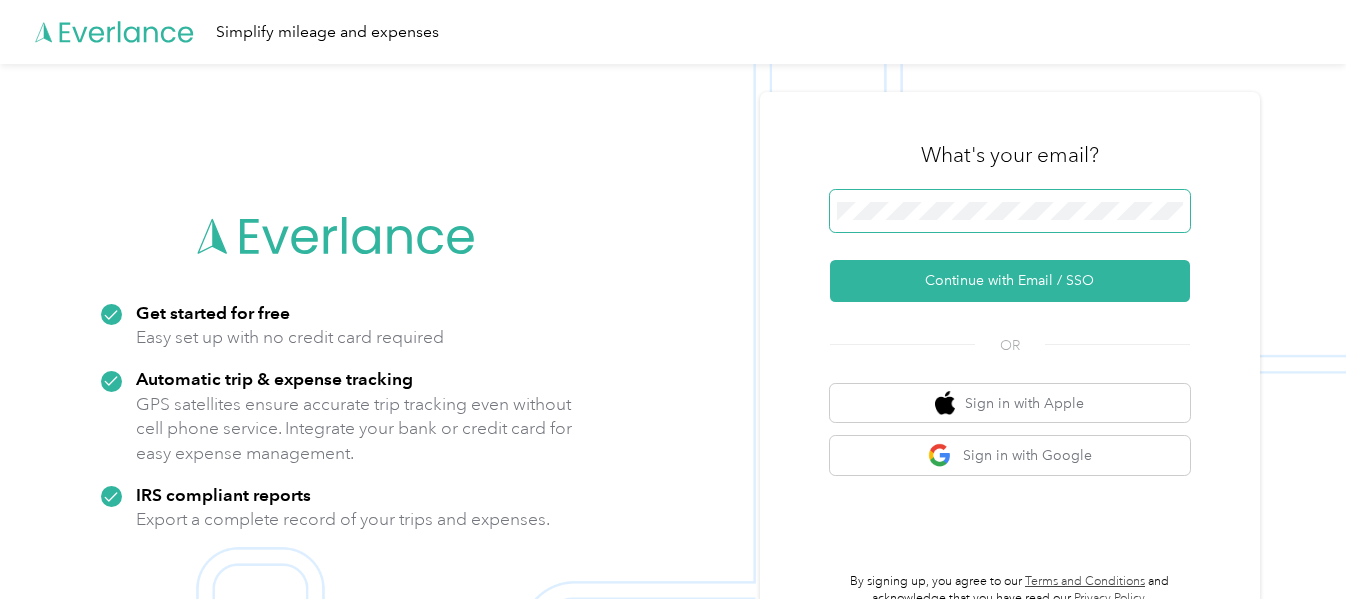 click at bounding box center (1010, 211) 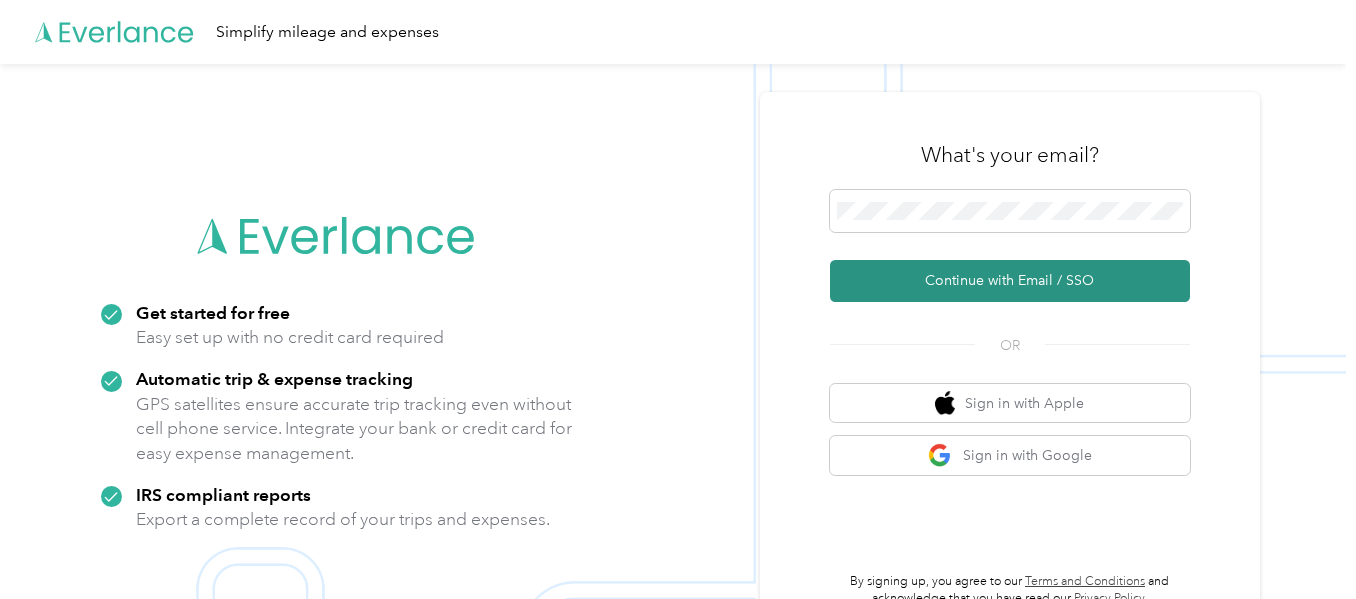 click on "Continue with Email / SSO" at bounding box center [1010, 281] 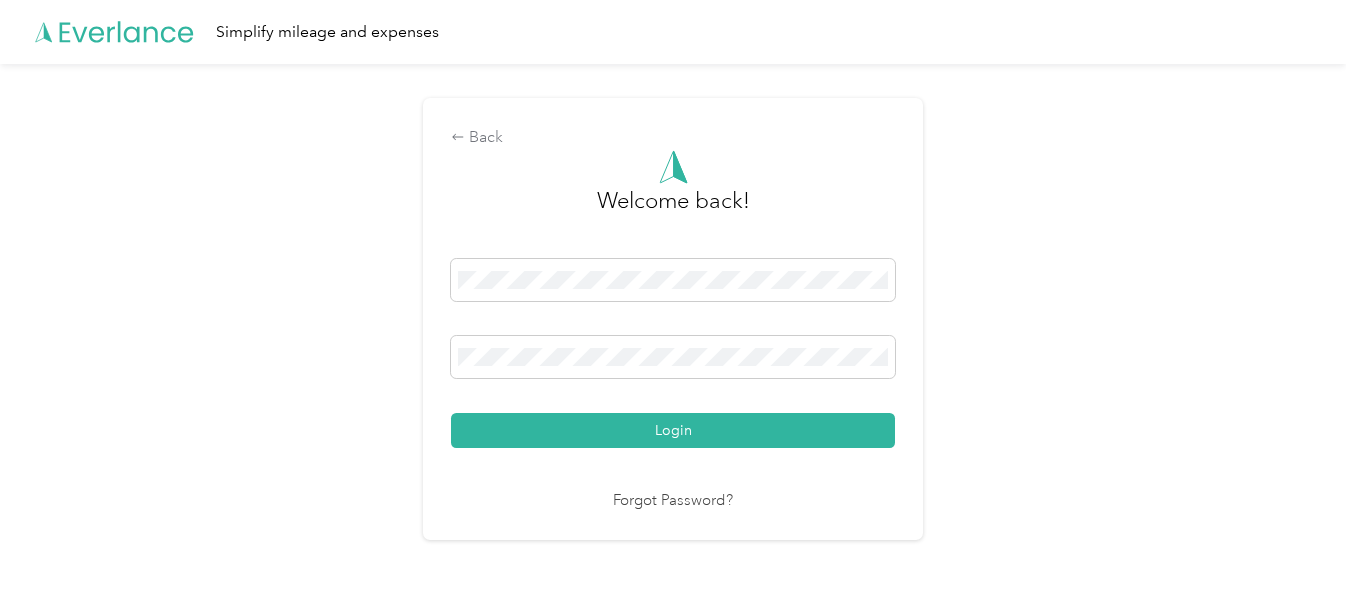 click on "Login" at bounding box center (673, 430) 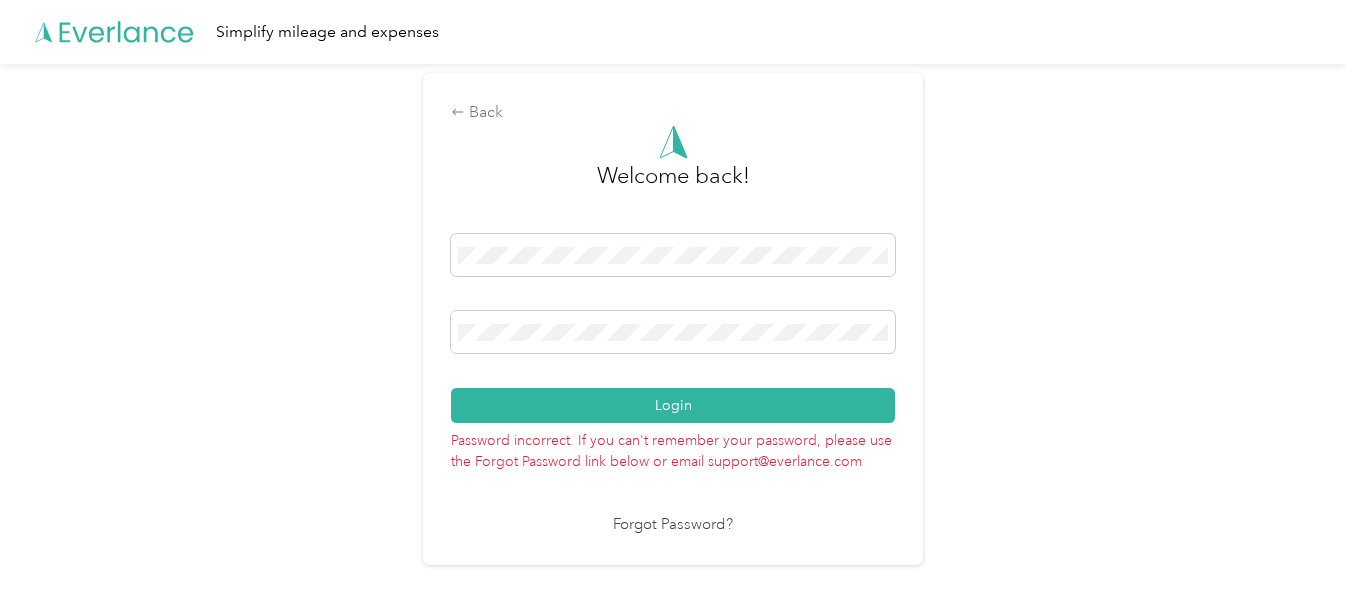 click on "Login" at bounding box center (673, 405) 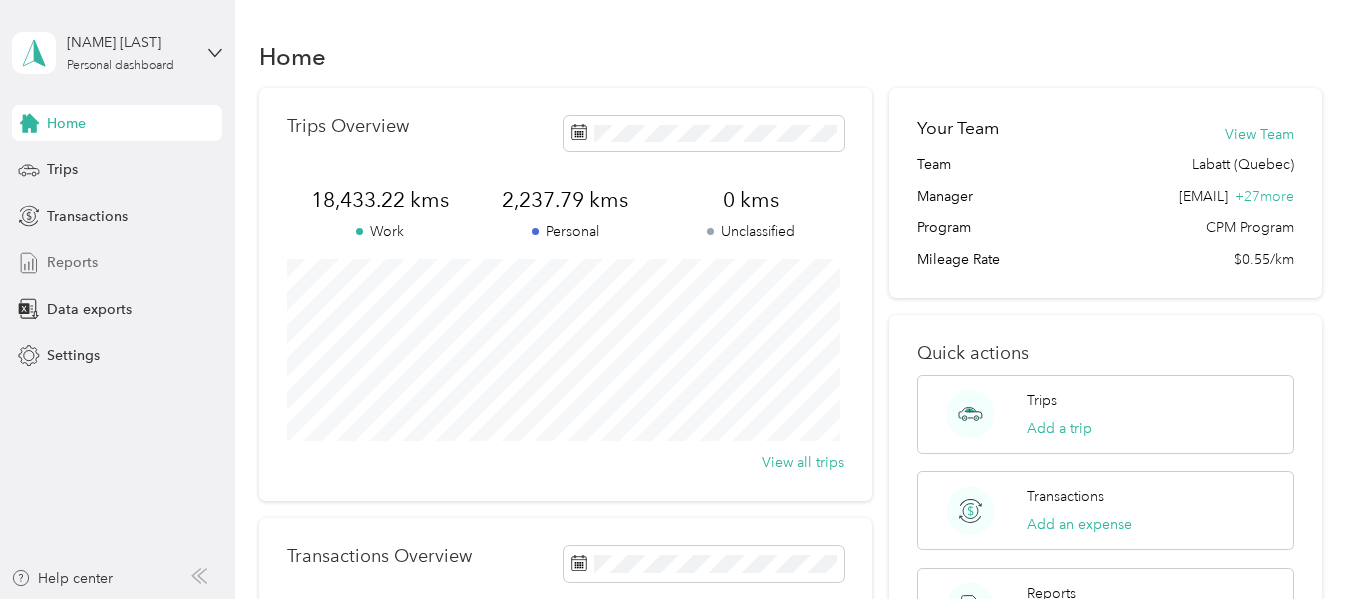 click on "Reports" at bounding box center (72, 262) 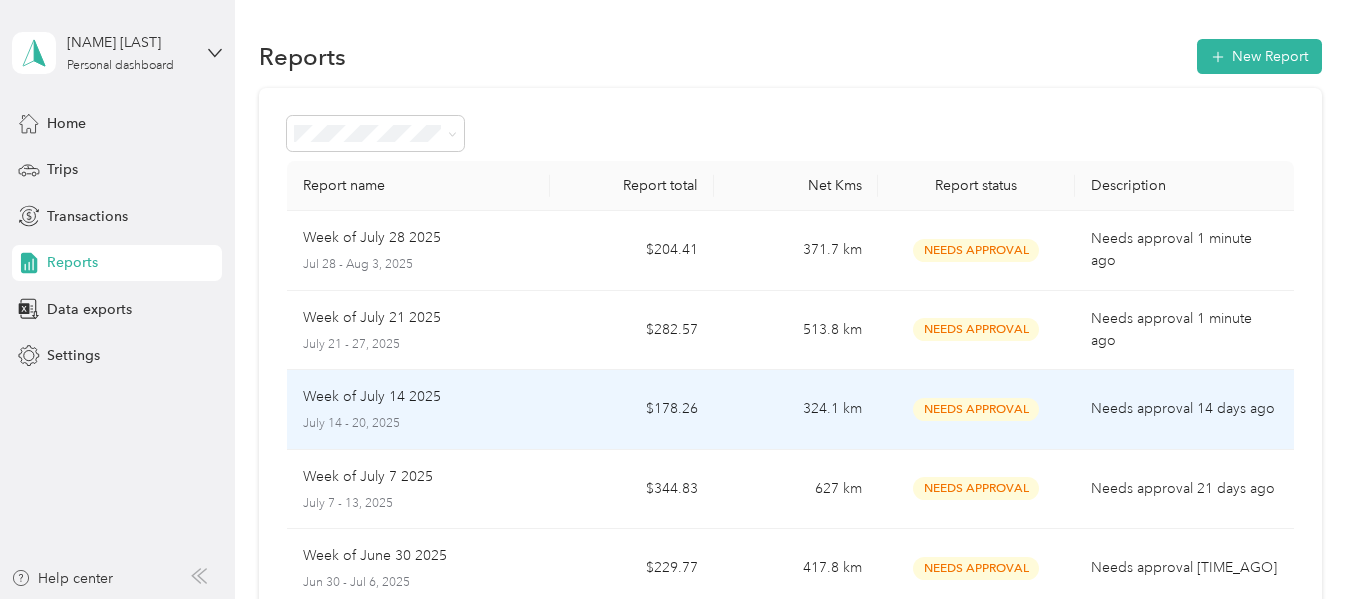 click on "Needs Approval" at bounding box center (976, 410) 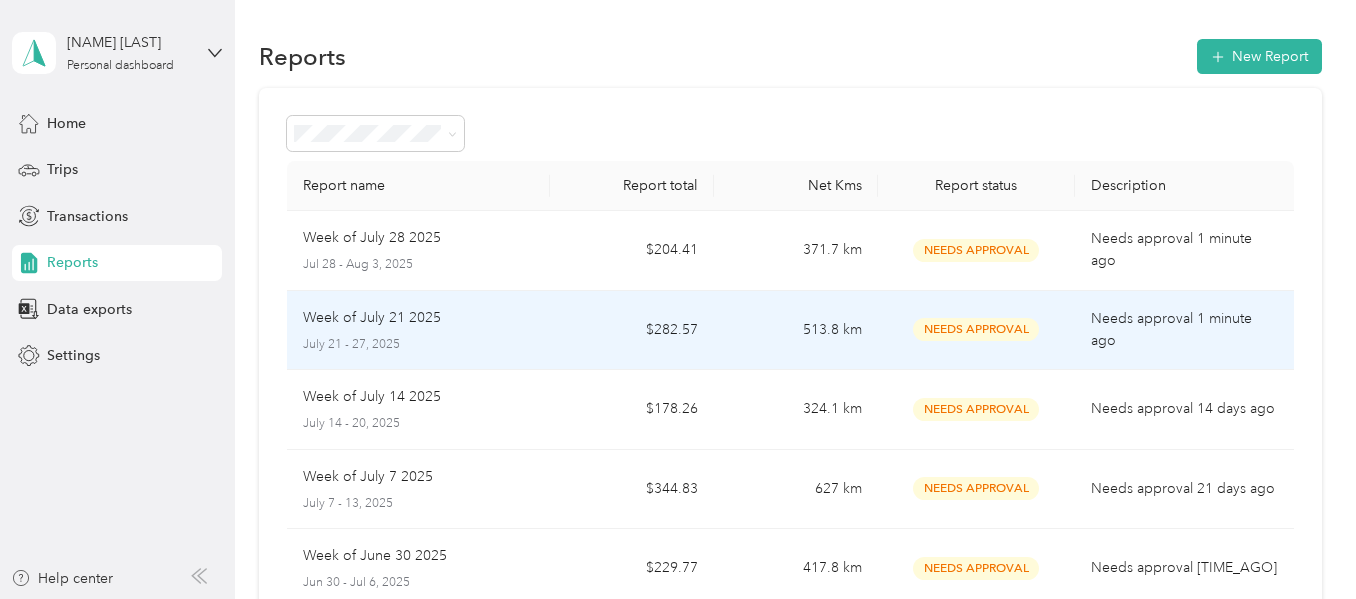 click on "Needs Approval" at bounding box center [976, 329] 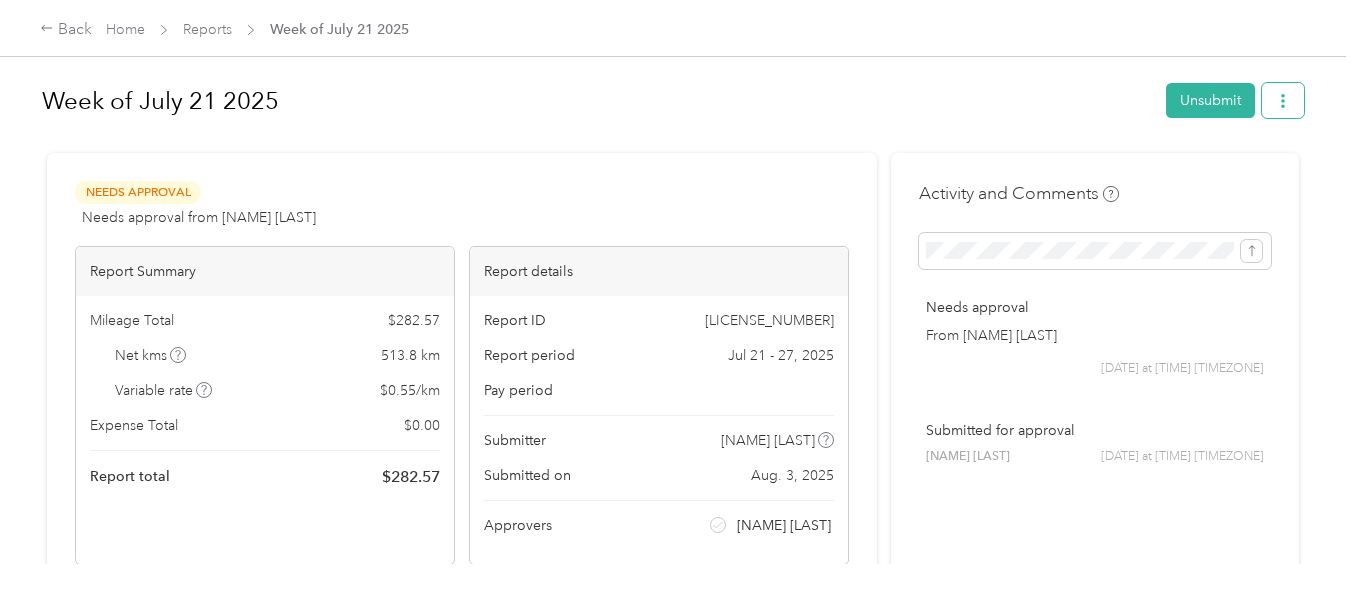 click 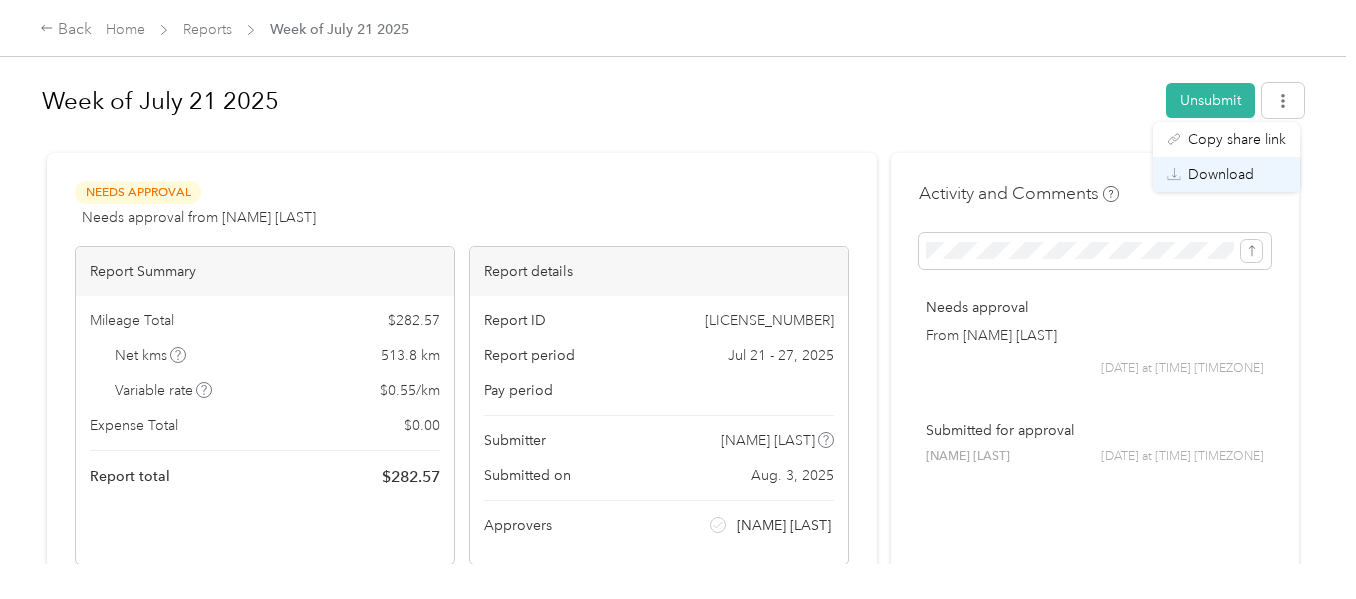 click on "Download" at bounding box center [1221, 174] 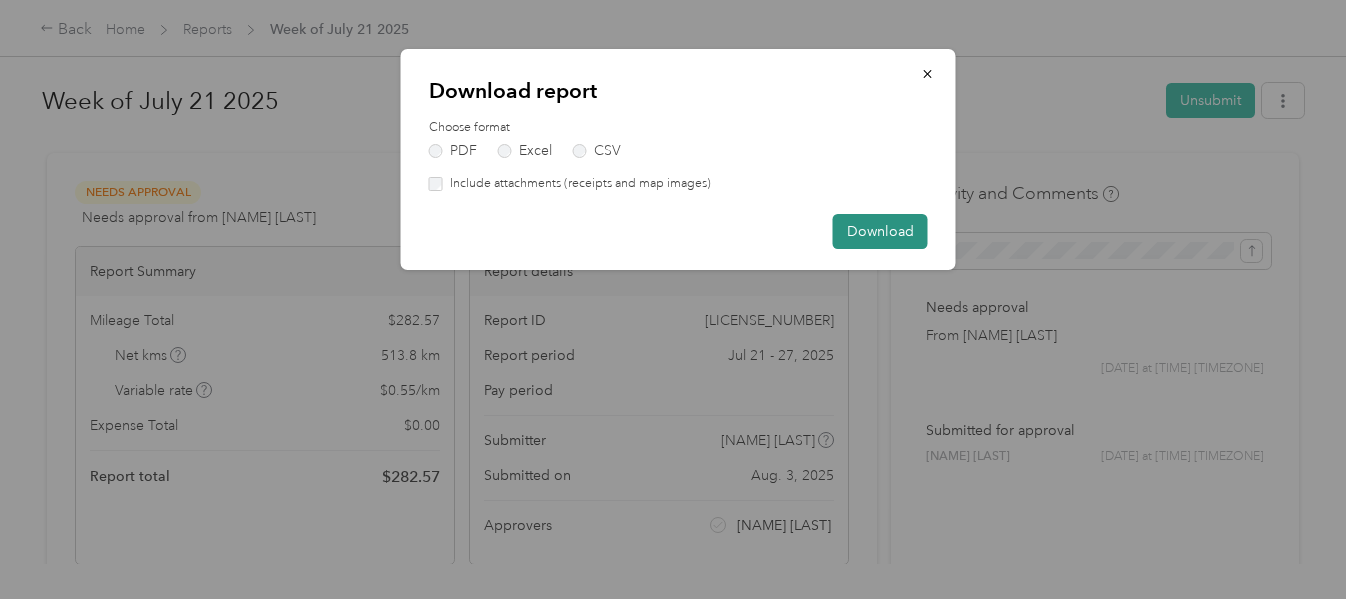 click on "Download" at bounding box center [880, 231] 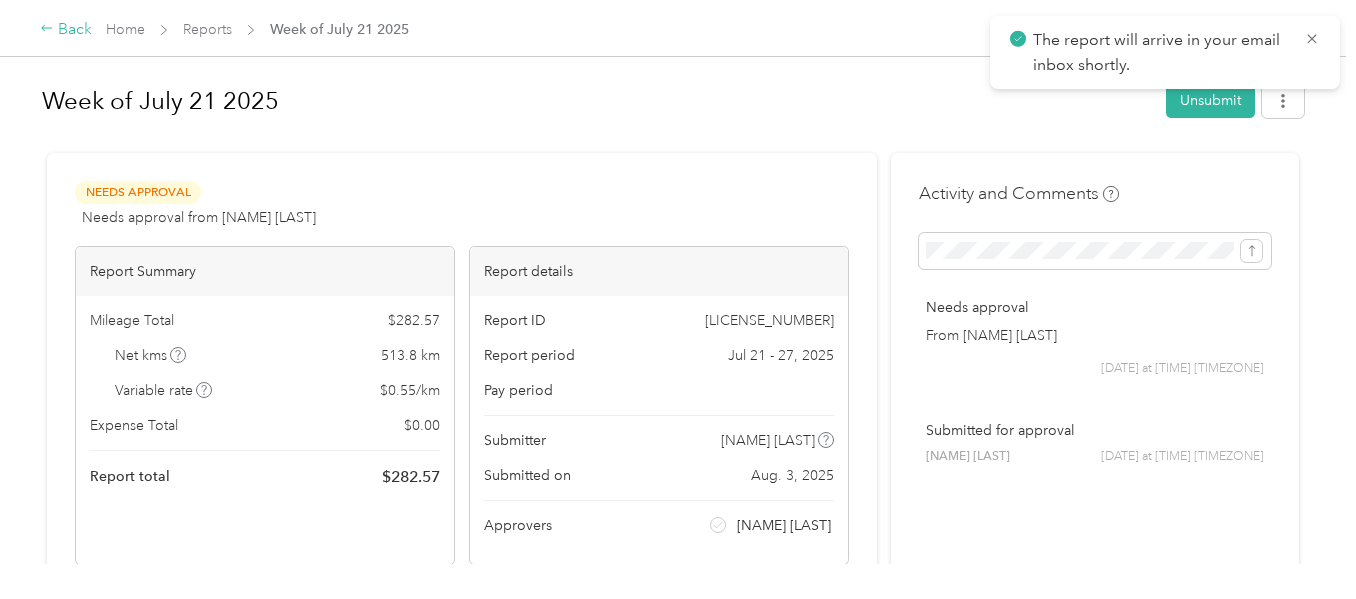 click 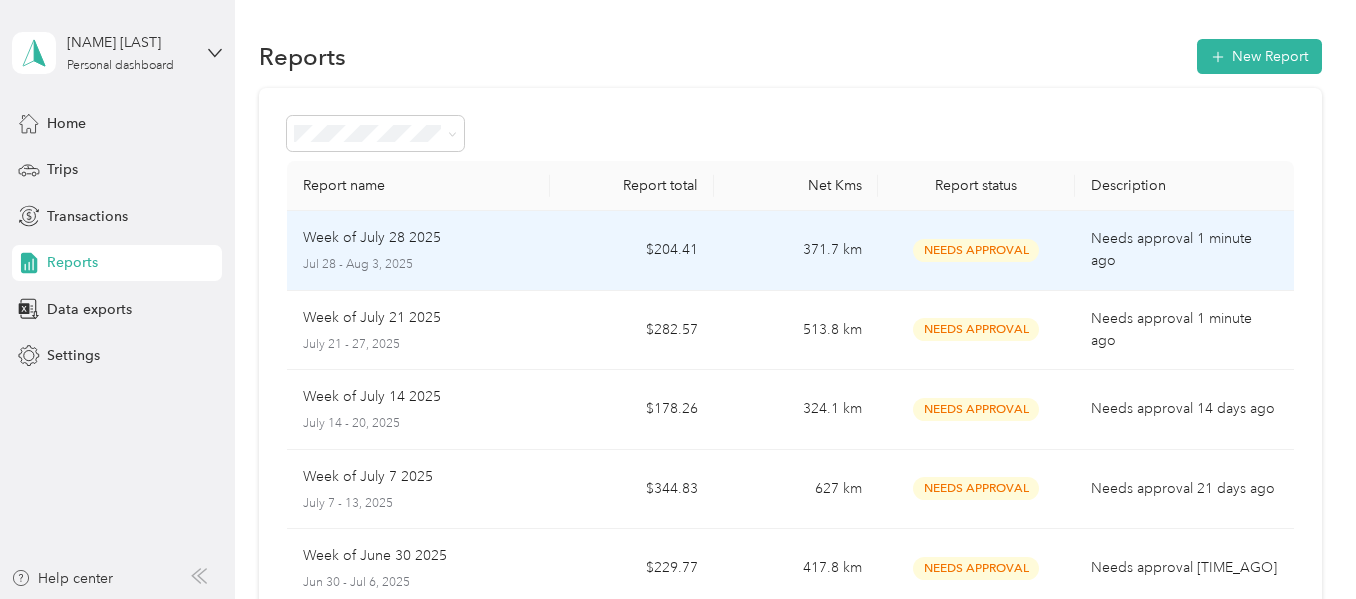 click on "$204.41" at bounding box center (632, 251) 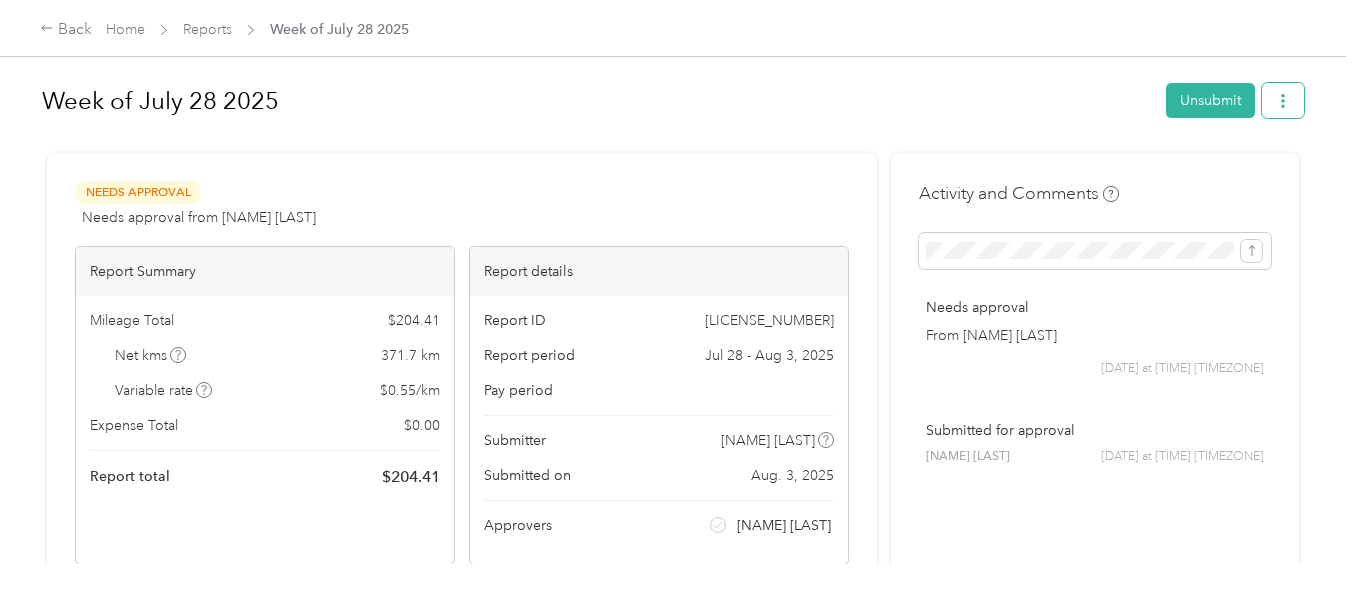 click at bounding box center [1283, 100] 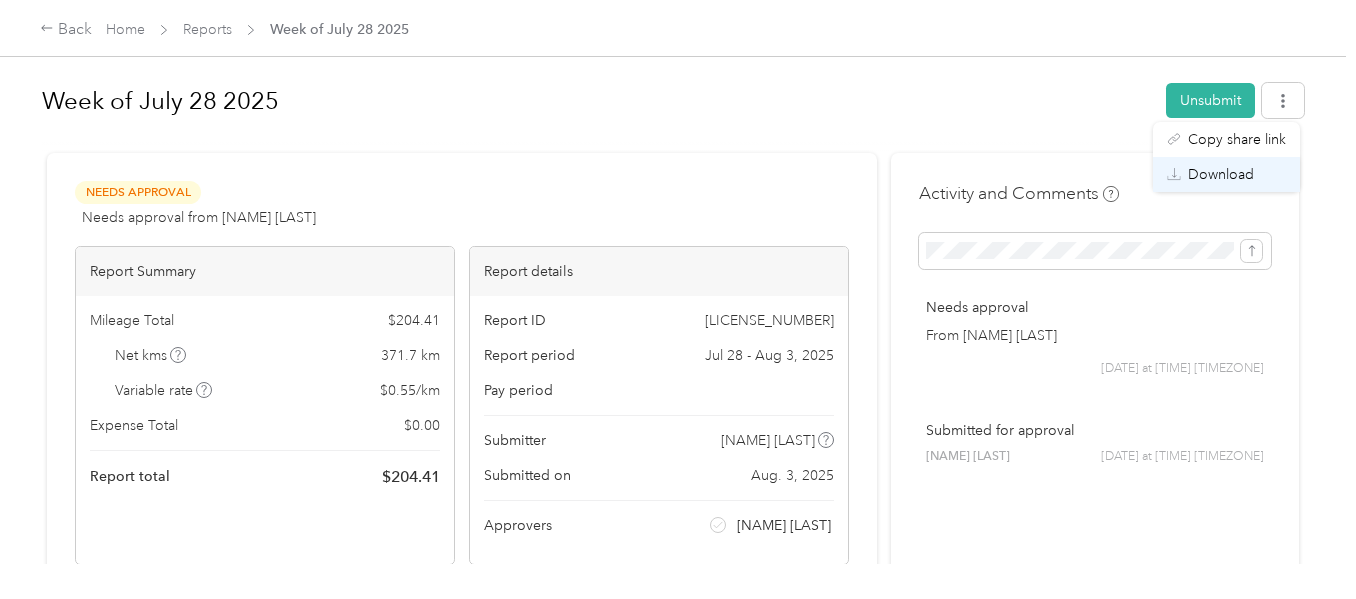 click on "Download" at bounding box center [1221, 174] 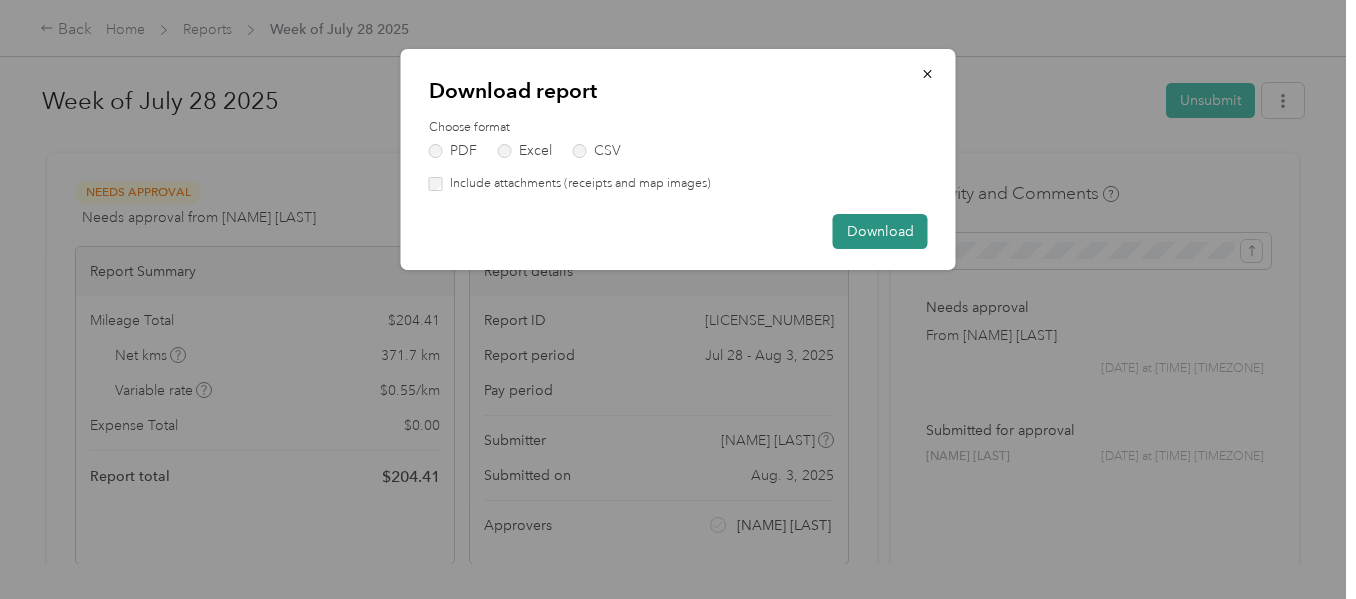 click on "Download" at bounding box center (880, 231) 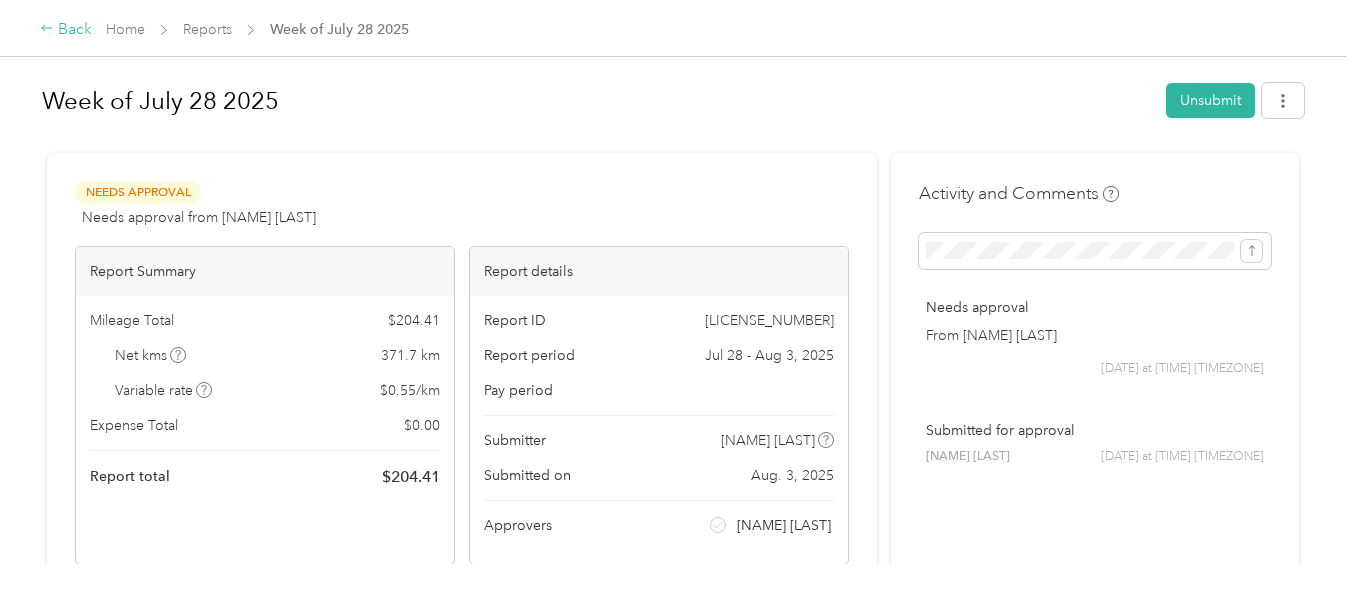 click on "Back" at bounding box center [66, 30] 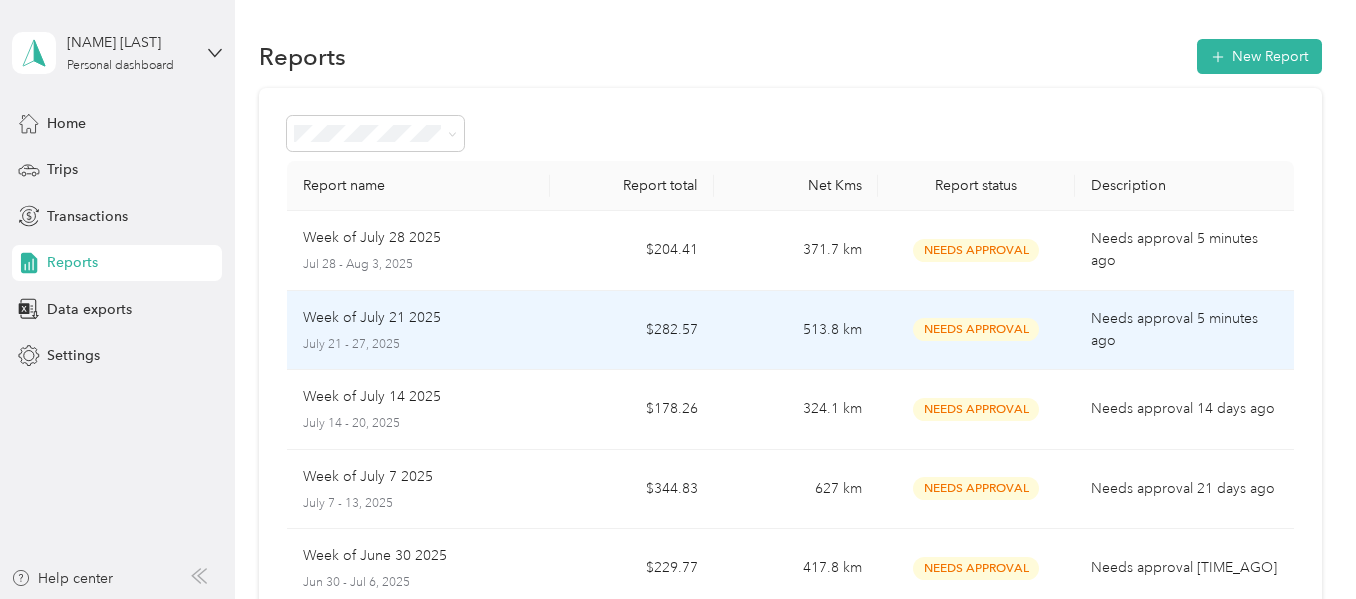click on "Week of July 21 2025" at bounding box center [372, 318] 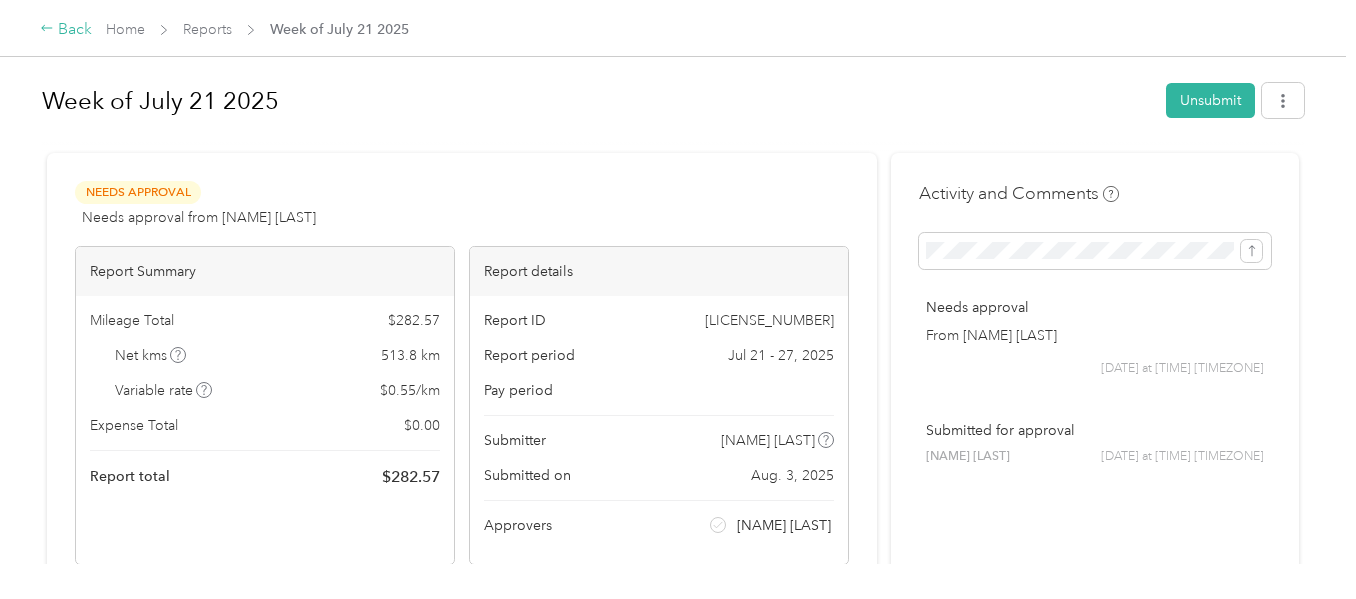 click 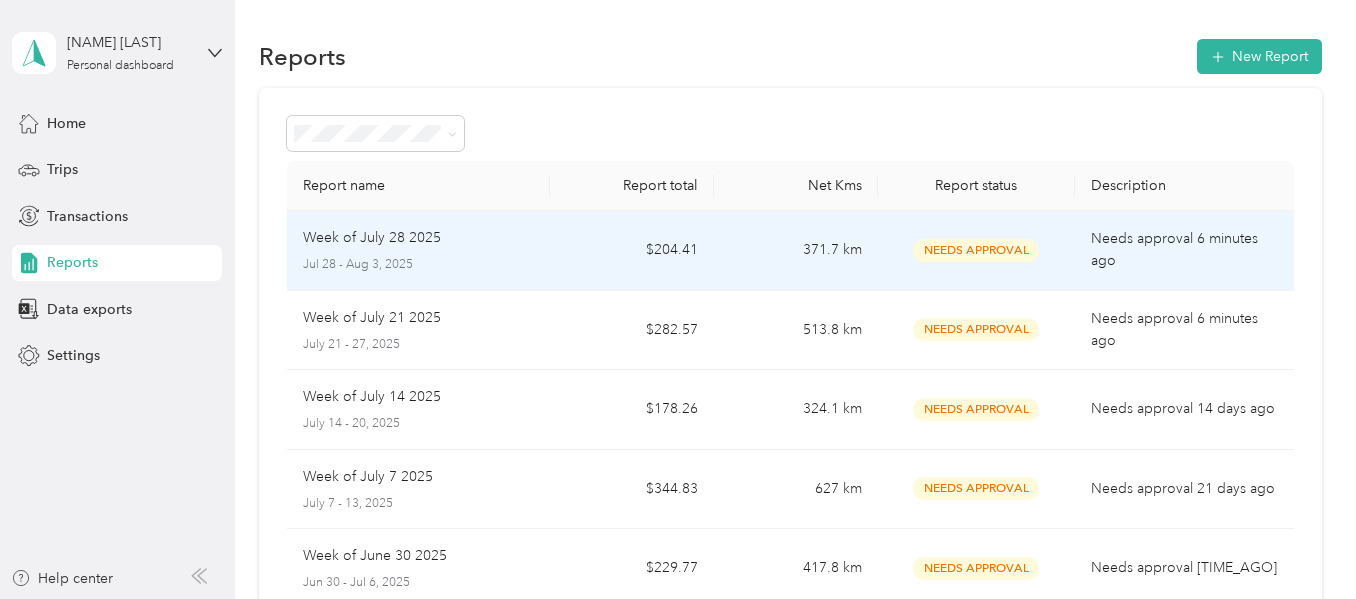 click on "Week of [DATE] [DATE] - [DATE]" at bounding box center [418, 250] 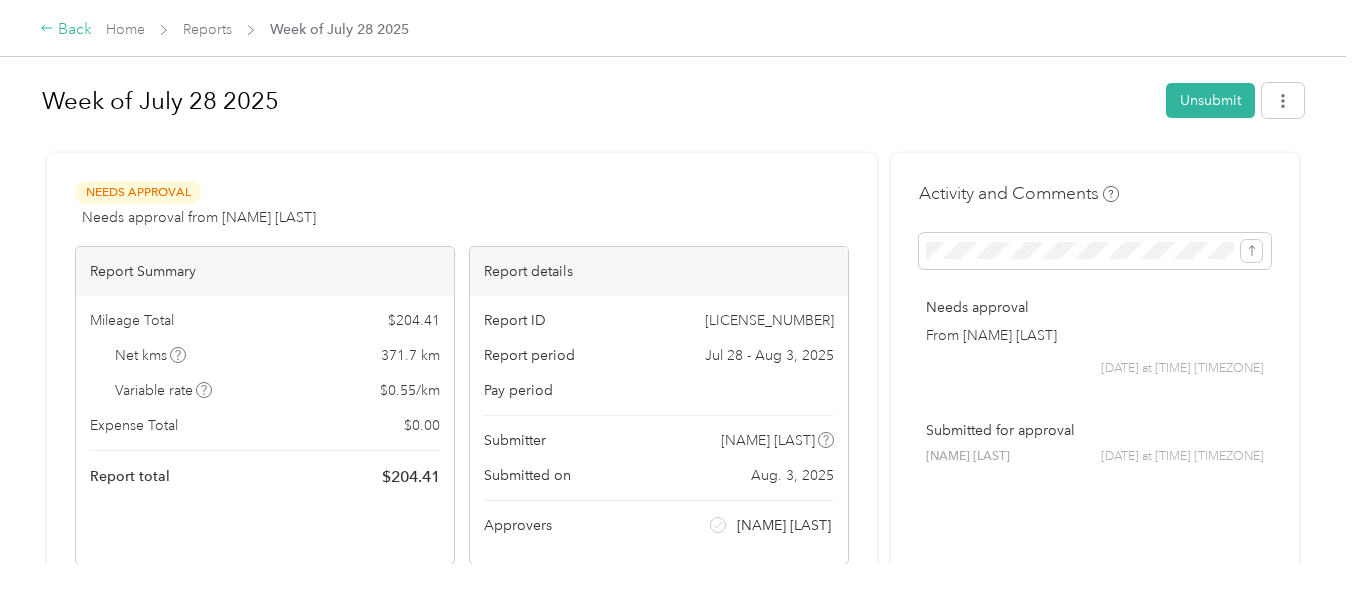 click on "Back" at bounding box center [66, 30] 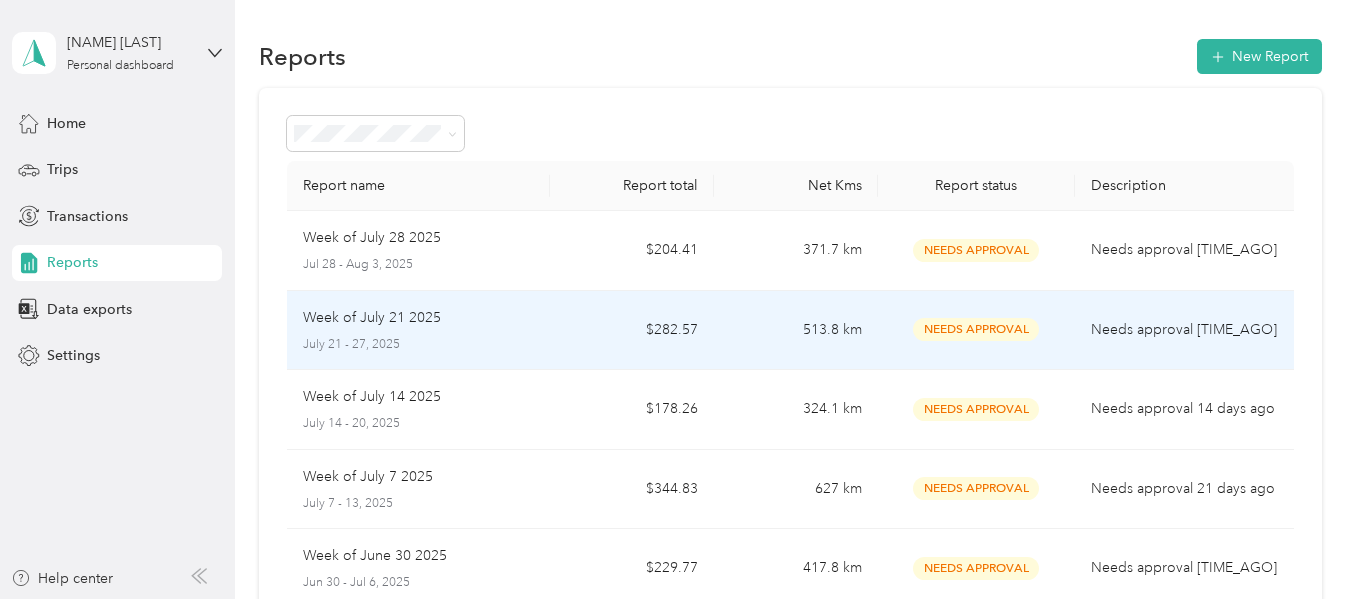 click on "Week of [DATE] [DATE] - [DATE]" at bounding box center [418, 330] 